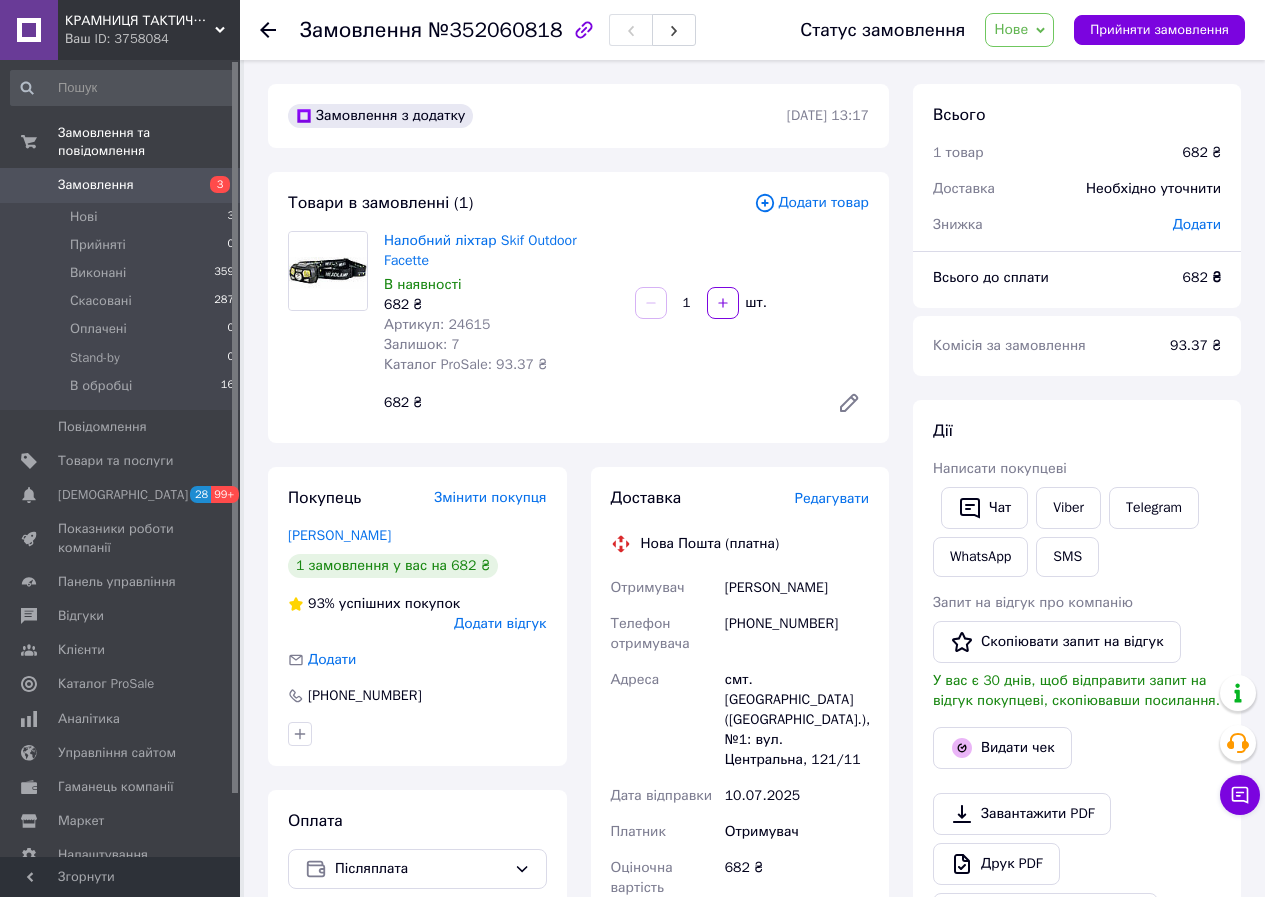 click 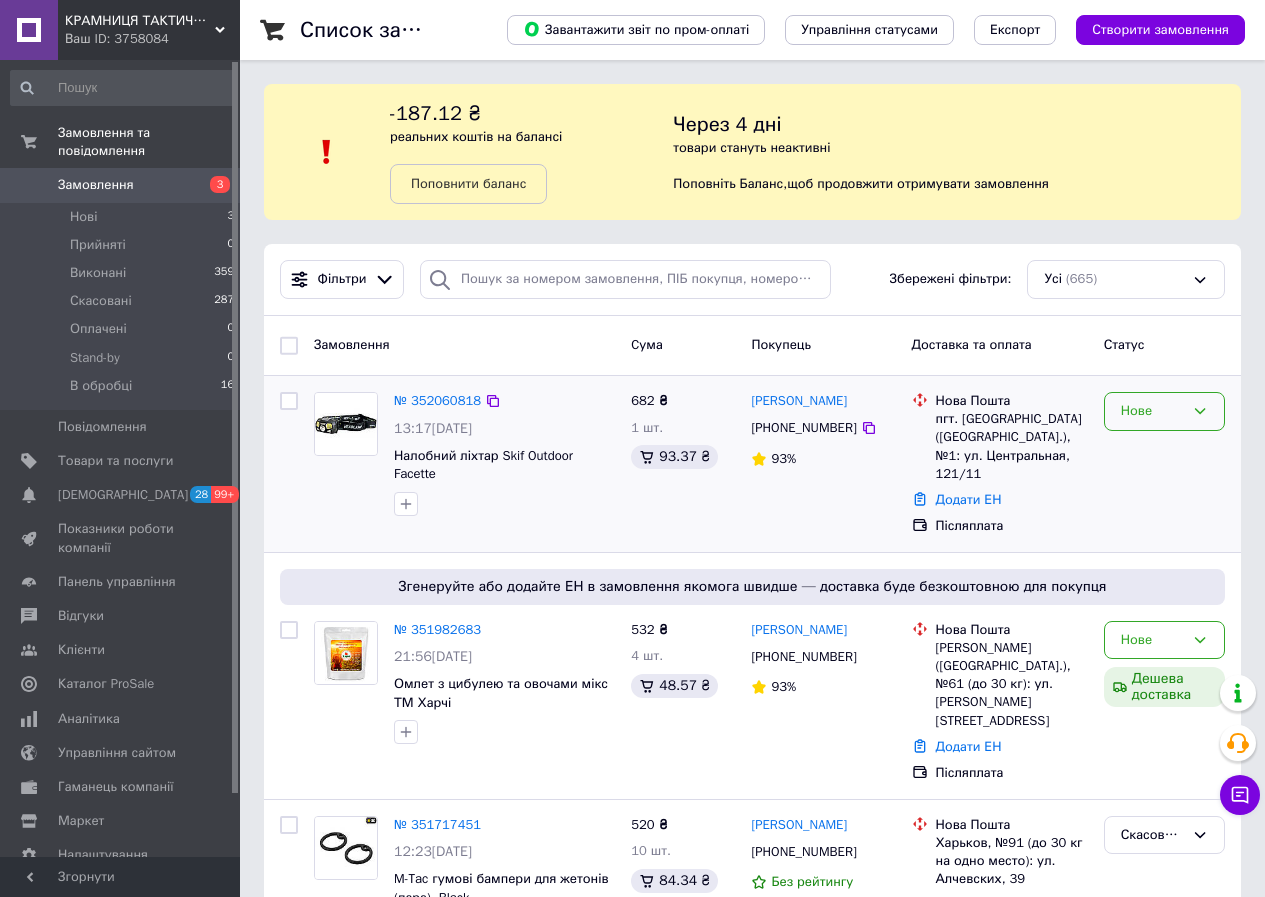 click on "Нове" at bounding box center [1152, 411] 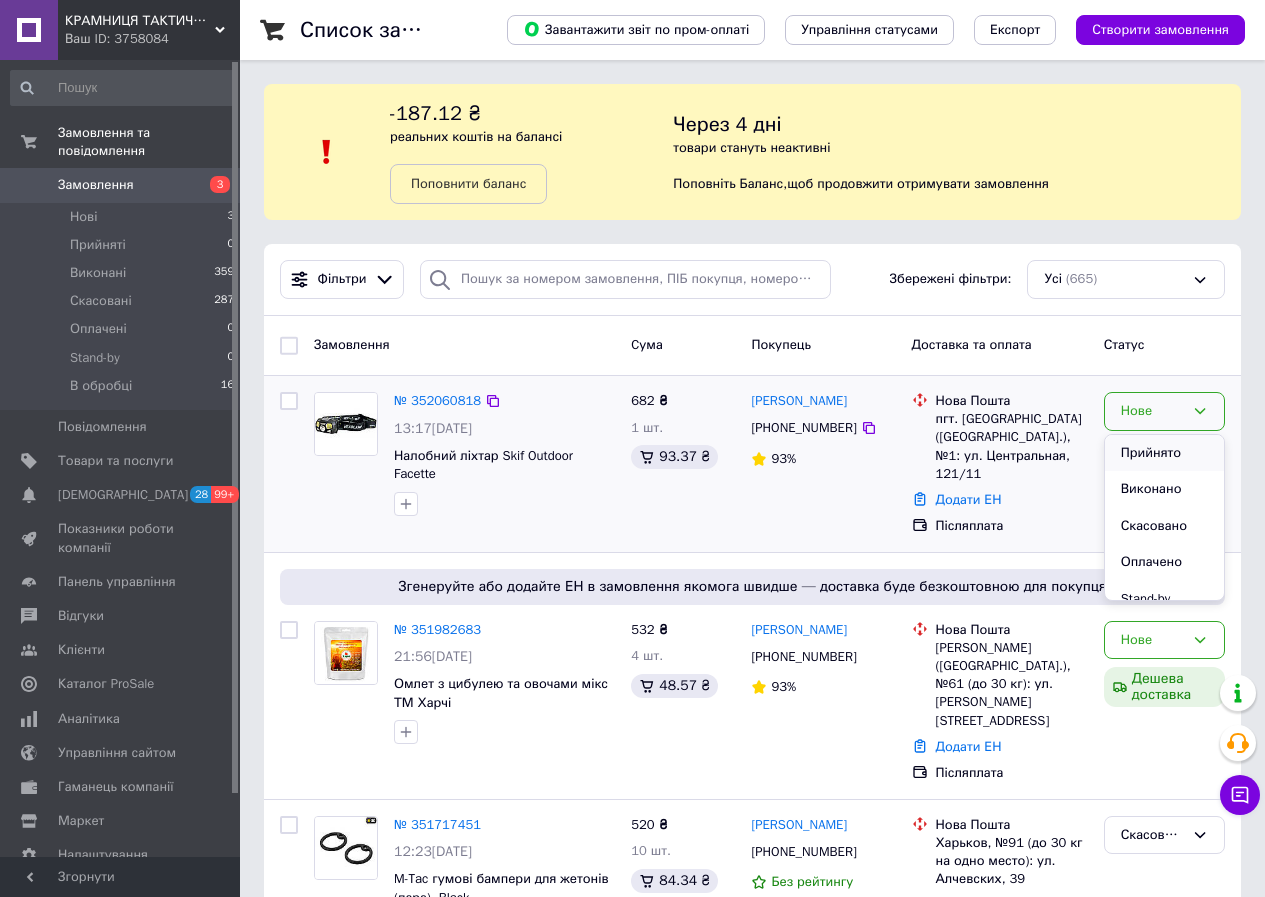 click on "Прийнято" at bounding box center [1164, 453] 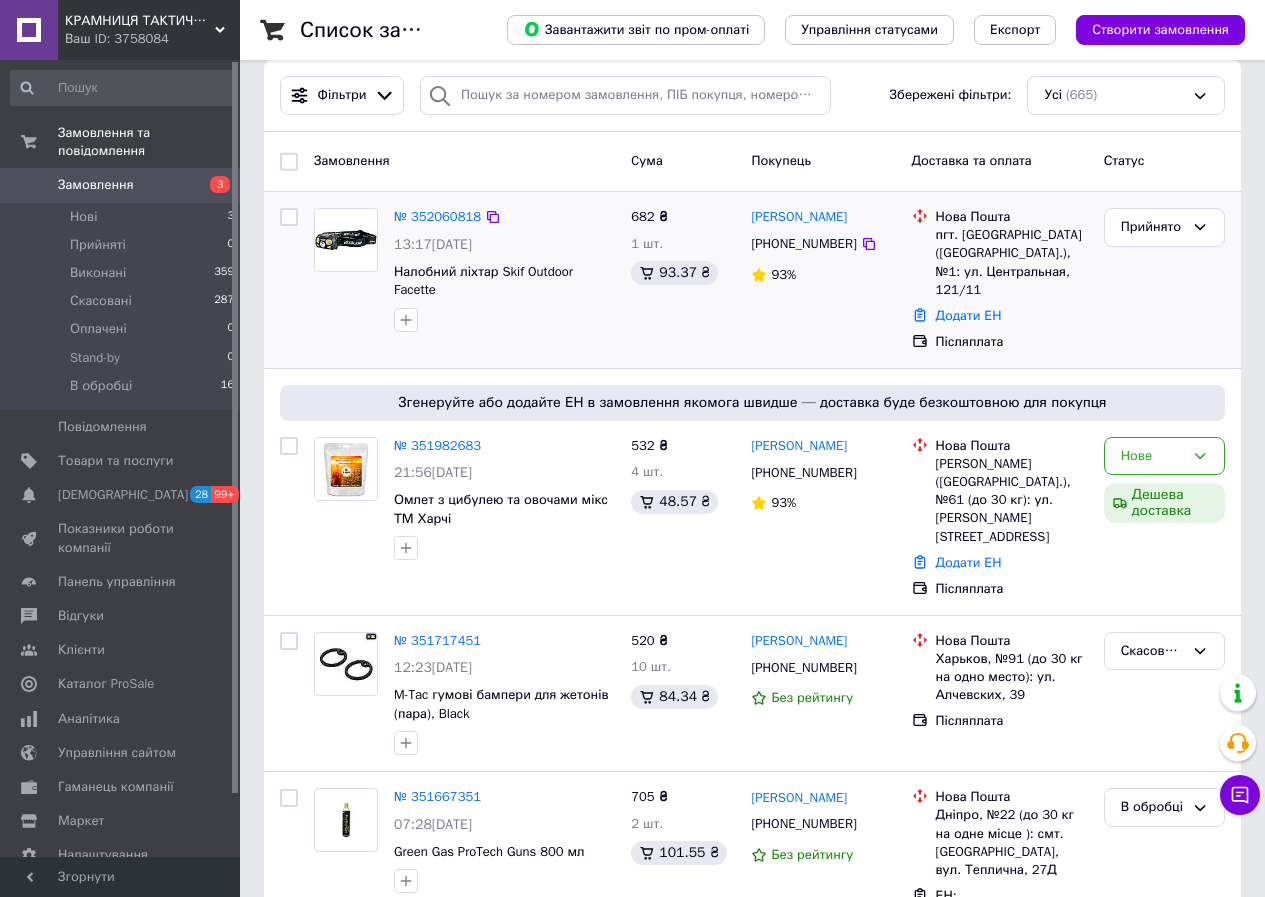 scroll, scrollTop: 200, scrollLeft: 0, axis: vertical 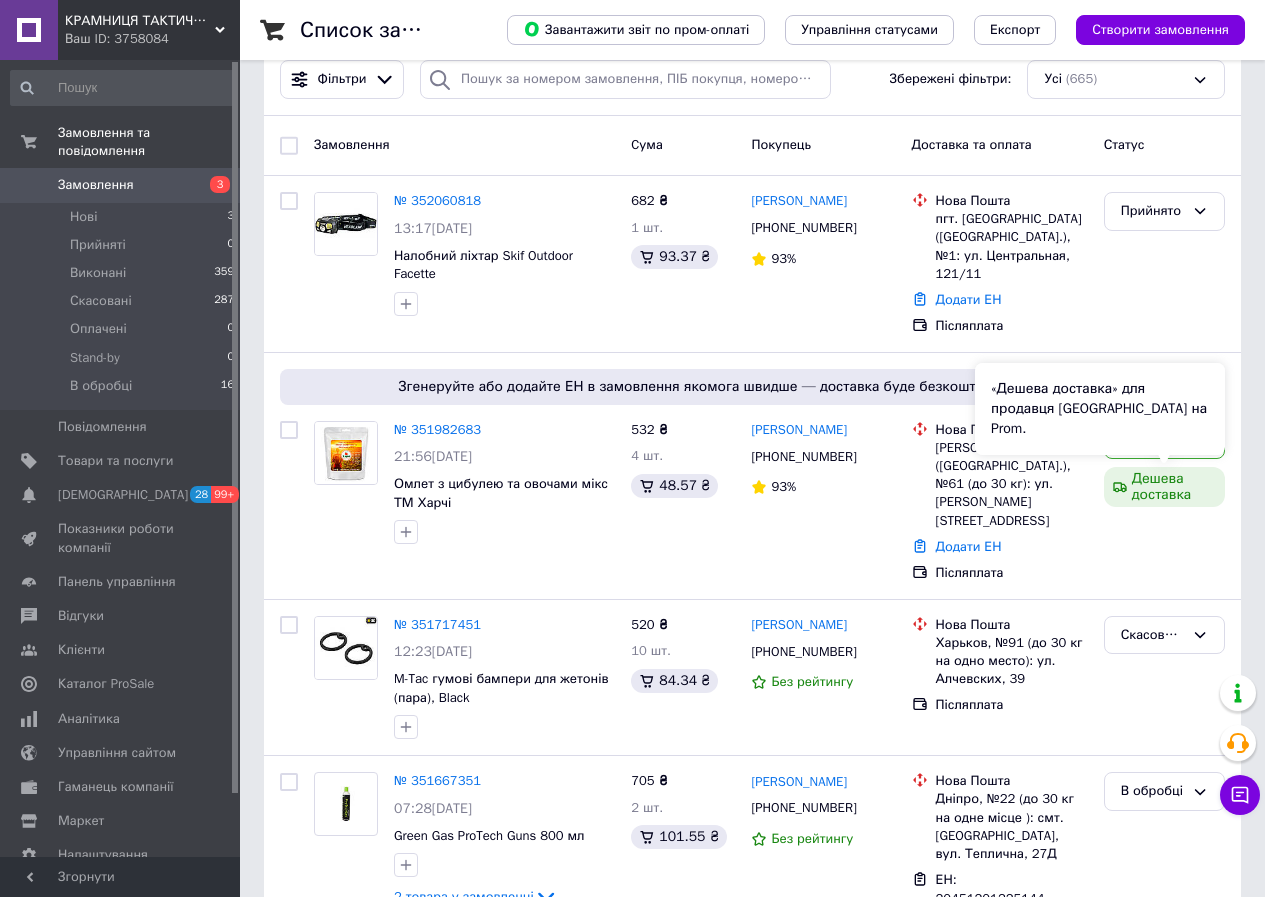 click on "«Дешева доставка» для продавця [GEOGRAPHIC_DATA] на Prom." at bounding box center (1100, 409) 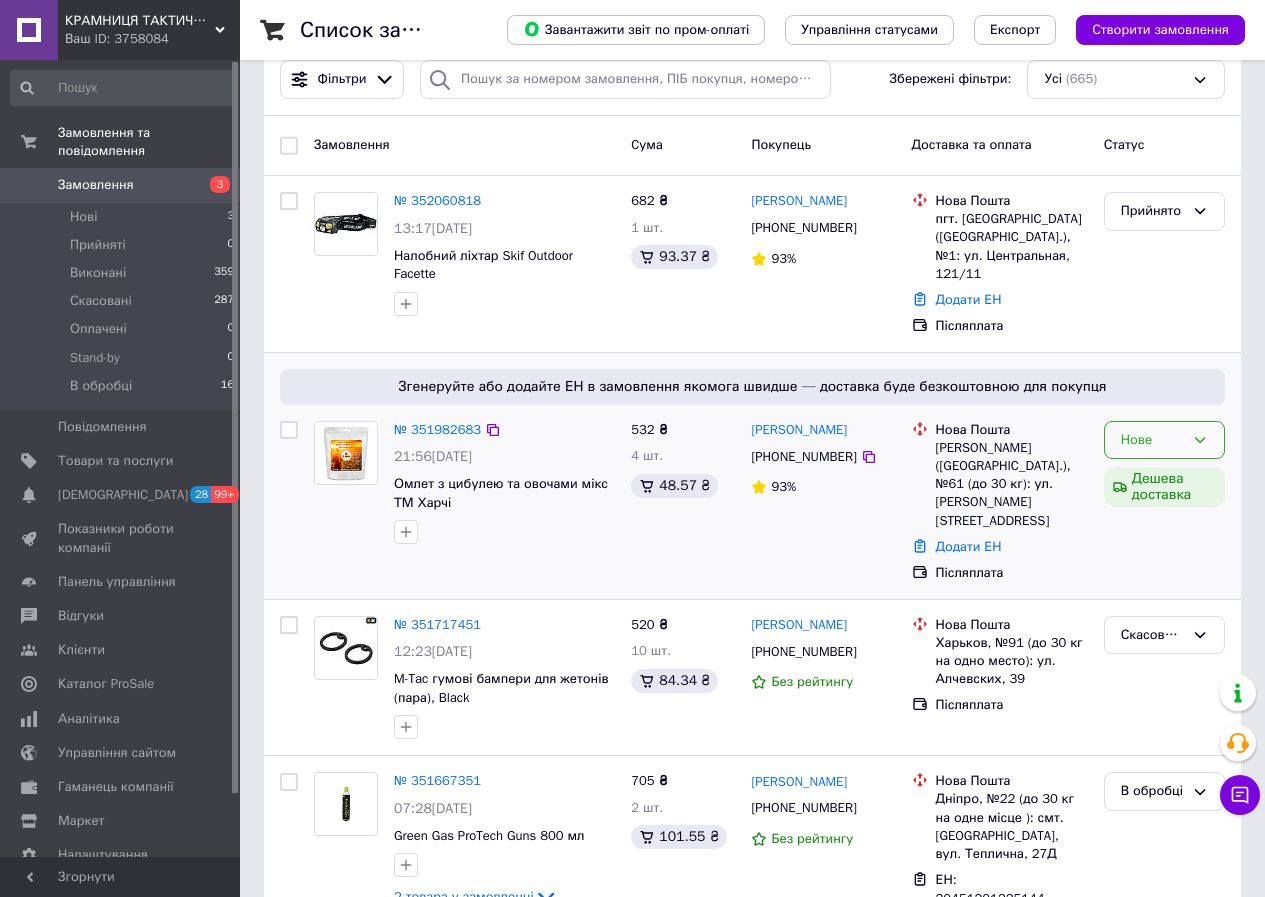 click on "Нове" at bounding box center [1164, 440] 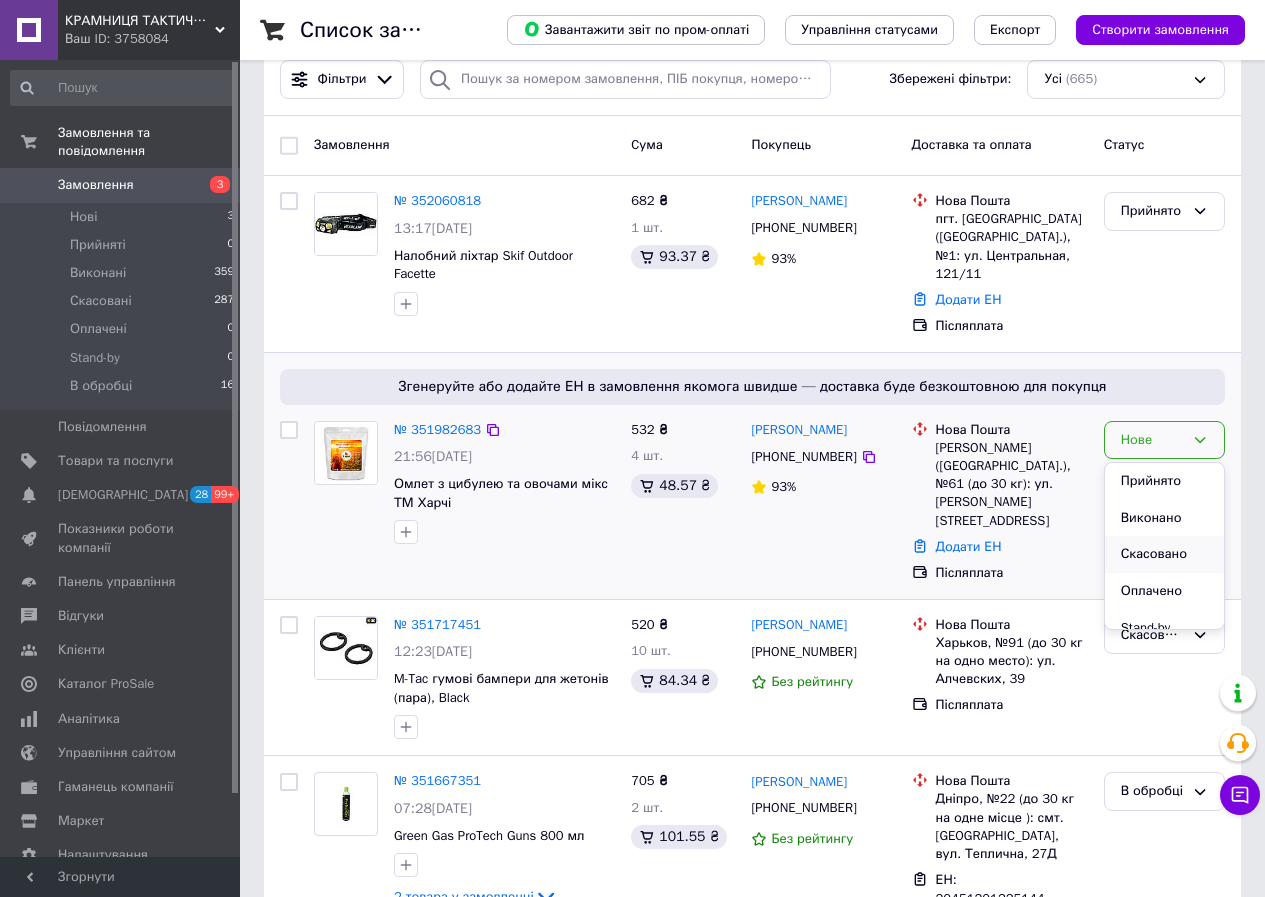 click on "Скасовано" at bounding box center [1164, 554] 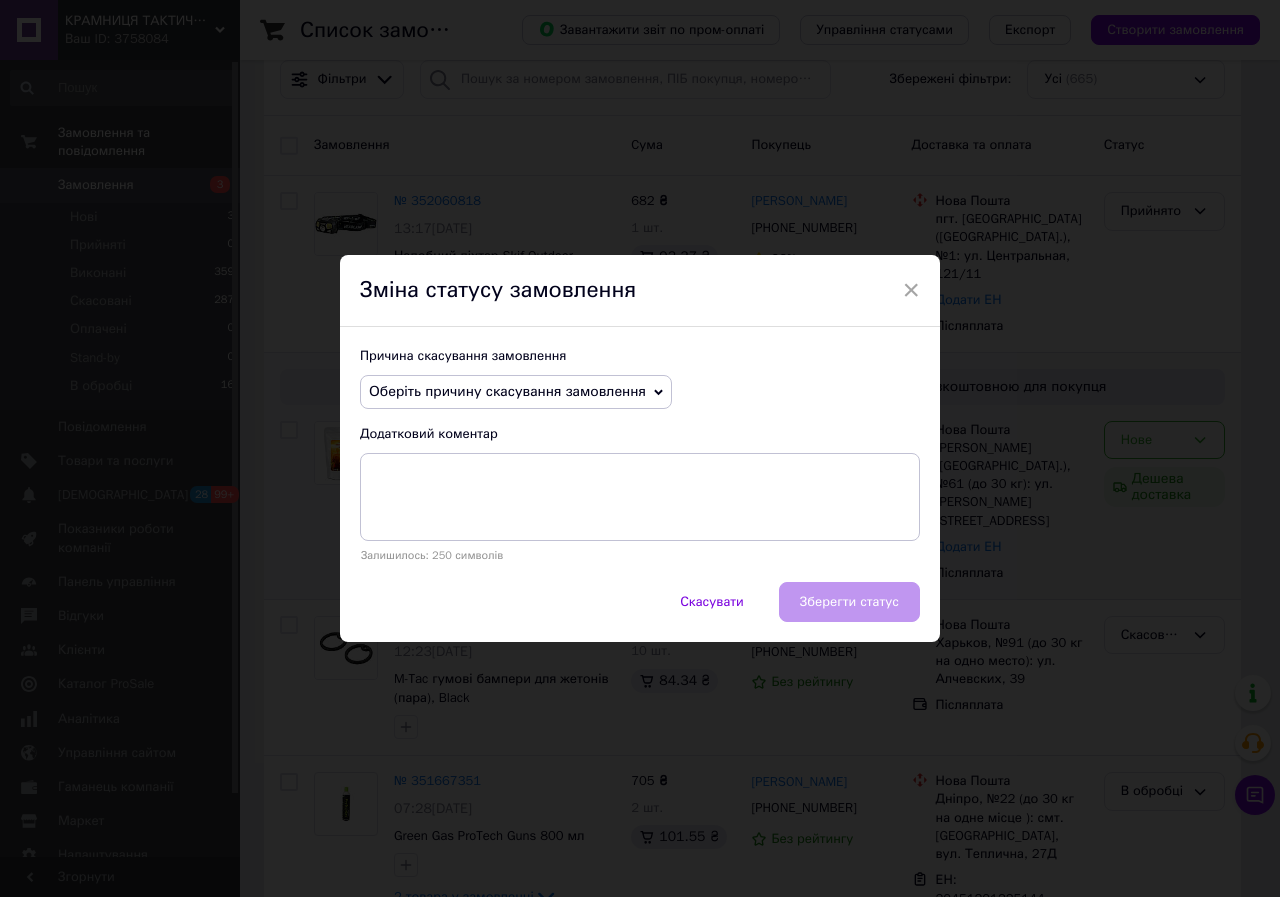 click on "Оберіть причину скасування замовлення" at bounding box center [516, 392] 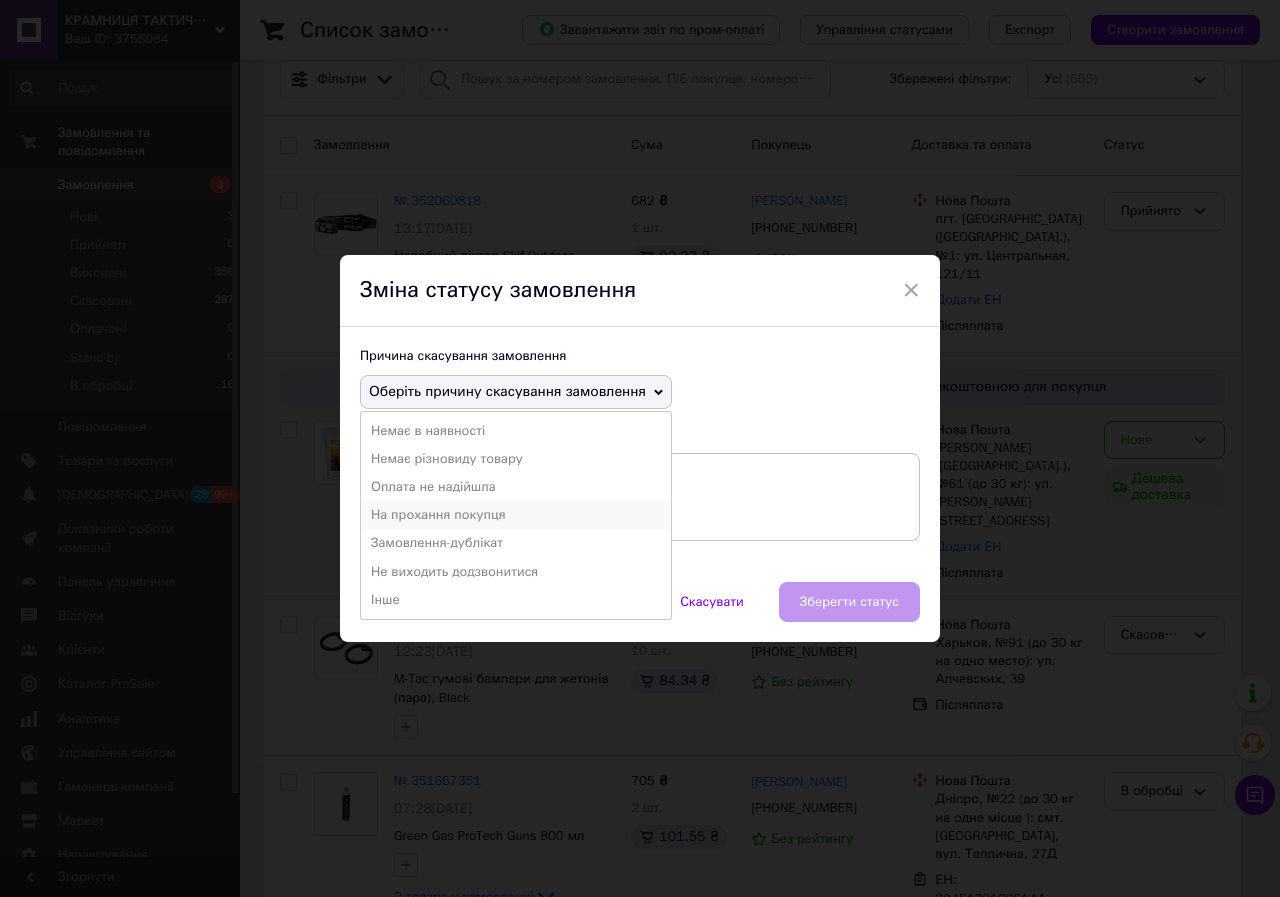 click on "На прохання покупця" at bounding box center [516, 515] 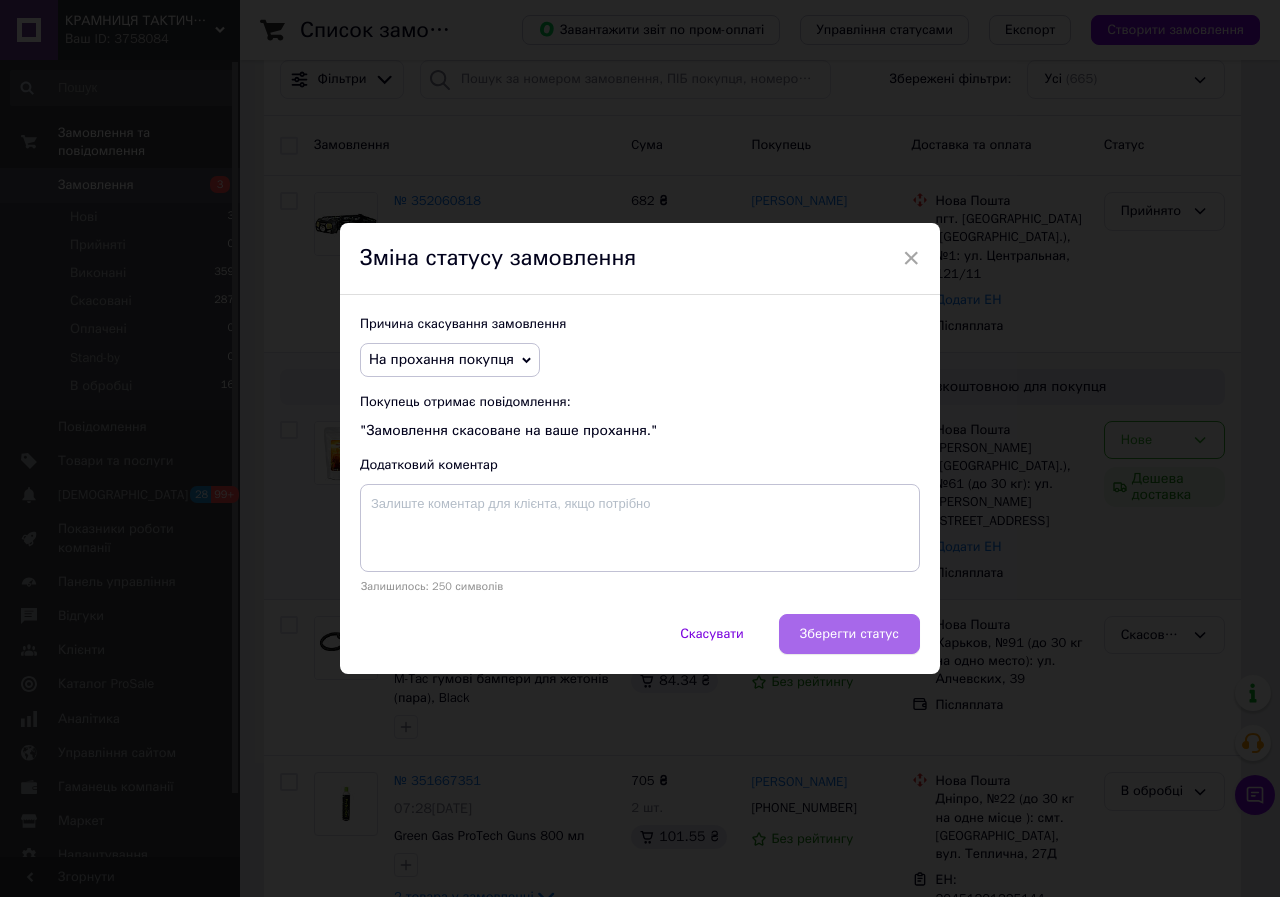 click on "Зберегти статус" at bounding box center [849, 634] 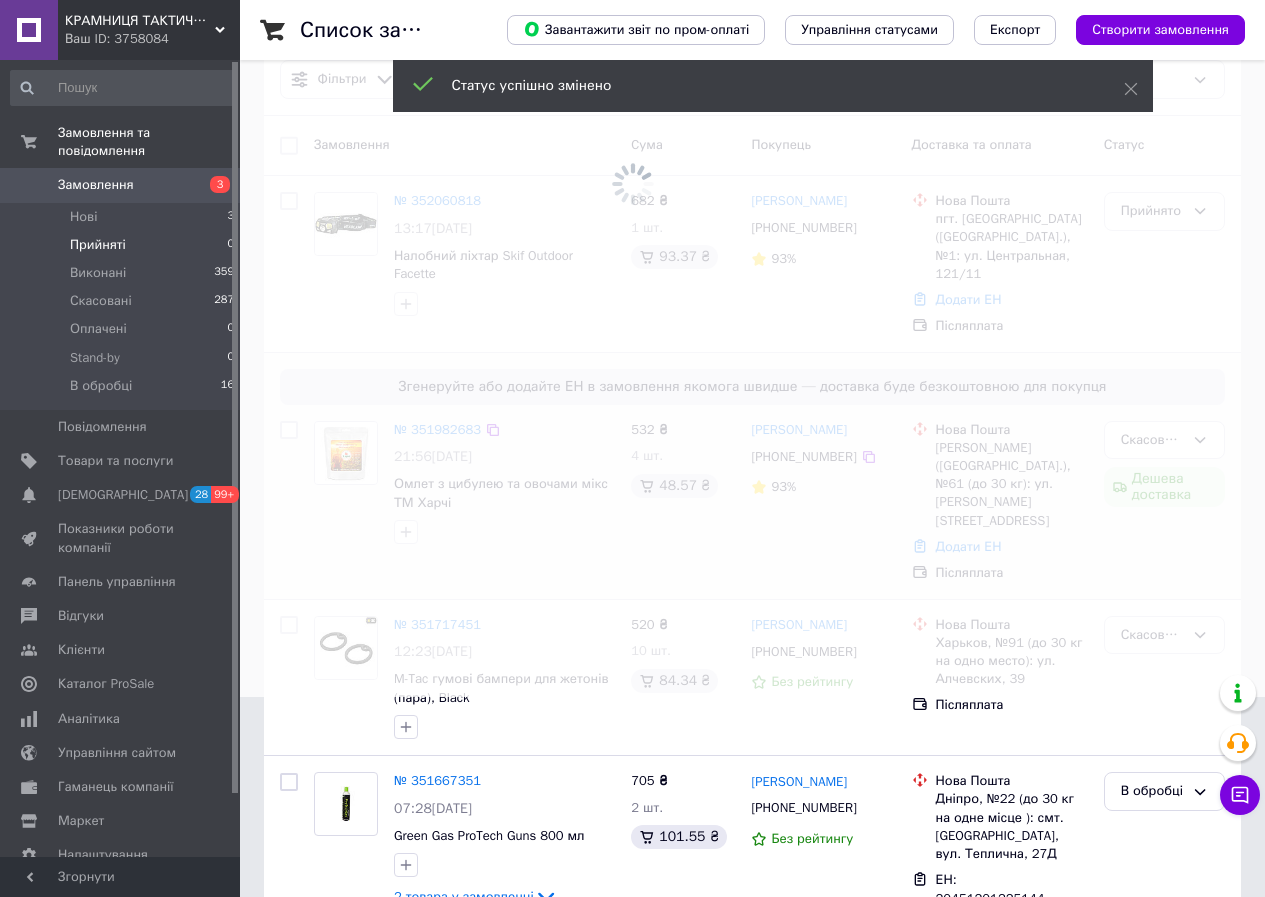scroll, scrollTop: 0, scrollLeft: 0, axis: both 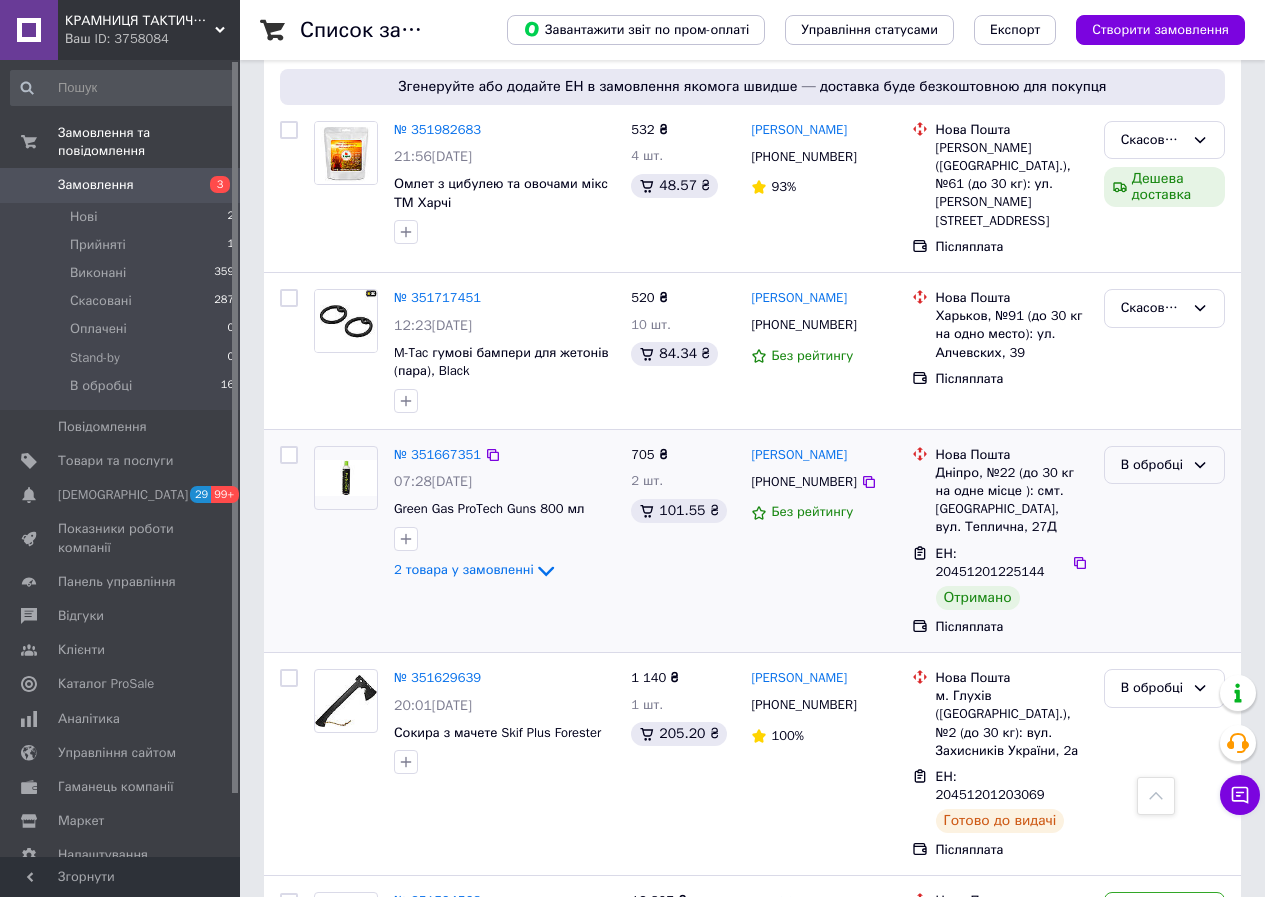 click on "В обробці" at bounding box center (1152, 465) 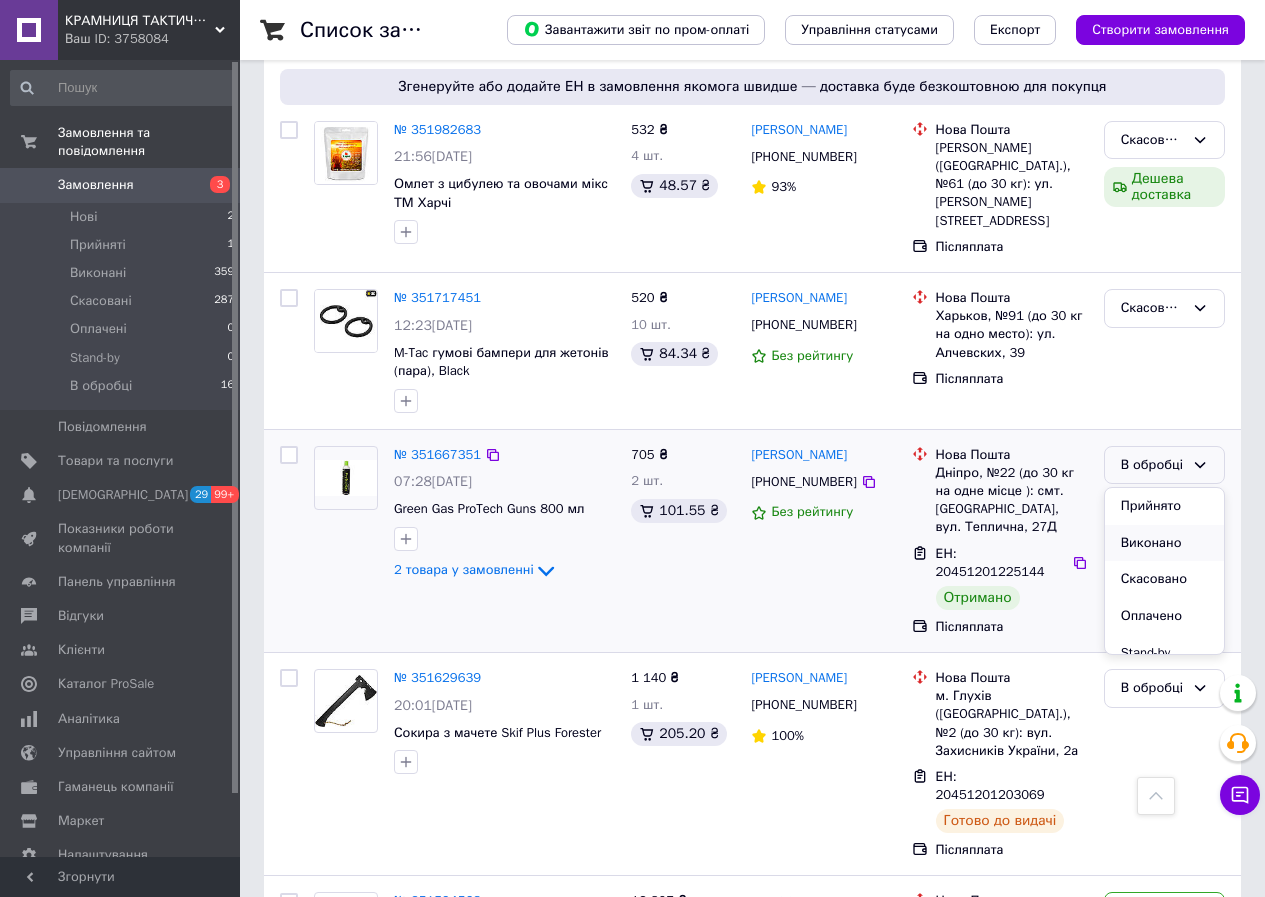 click on "Виконано" at bounding box center [1164, 543] 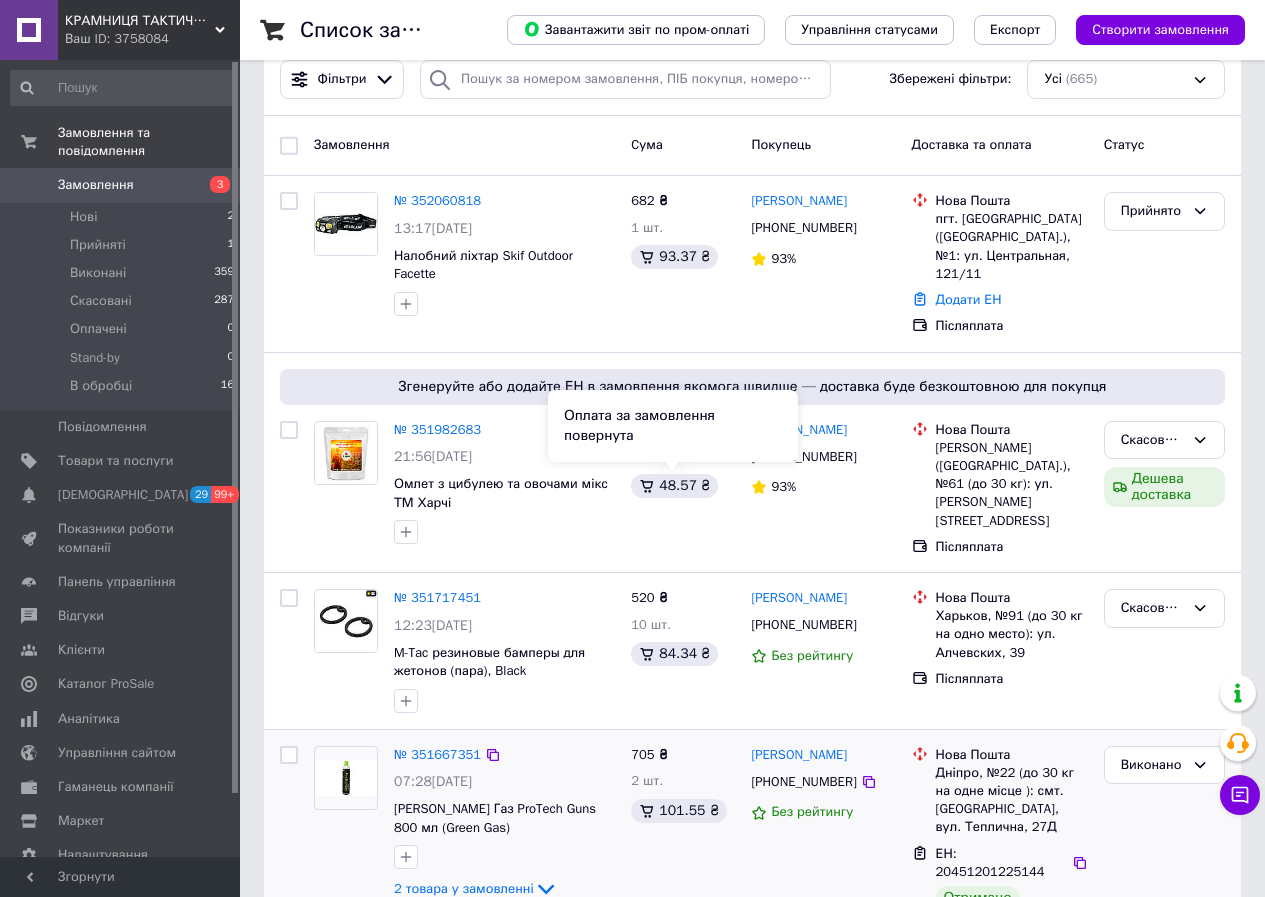 scroll, scrollTop: 0, scrollLeft: 0, axis: both 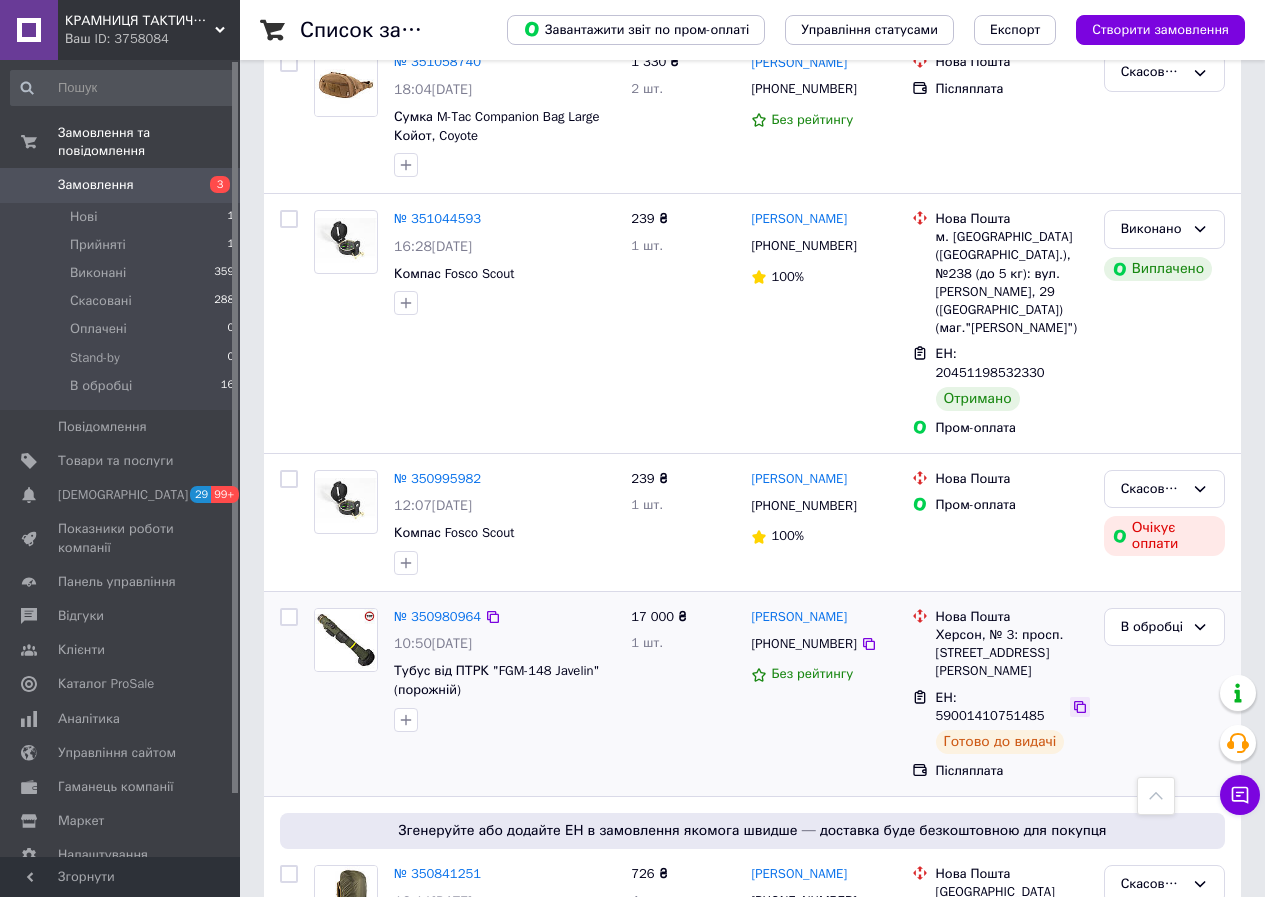 click 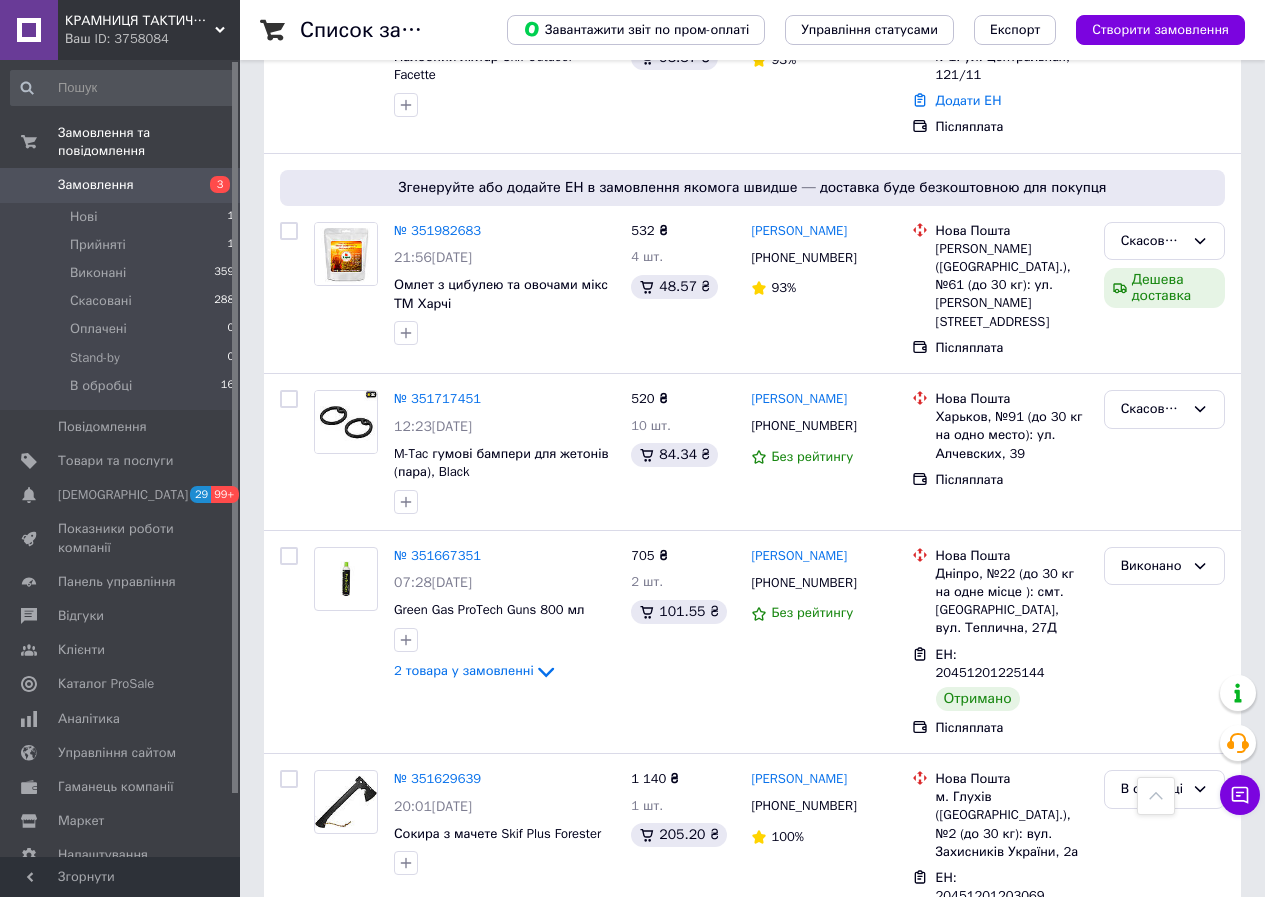scroll, scrollTop: 0, scrollLeft: 0, axis: both 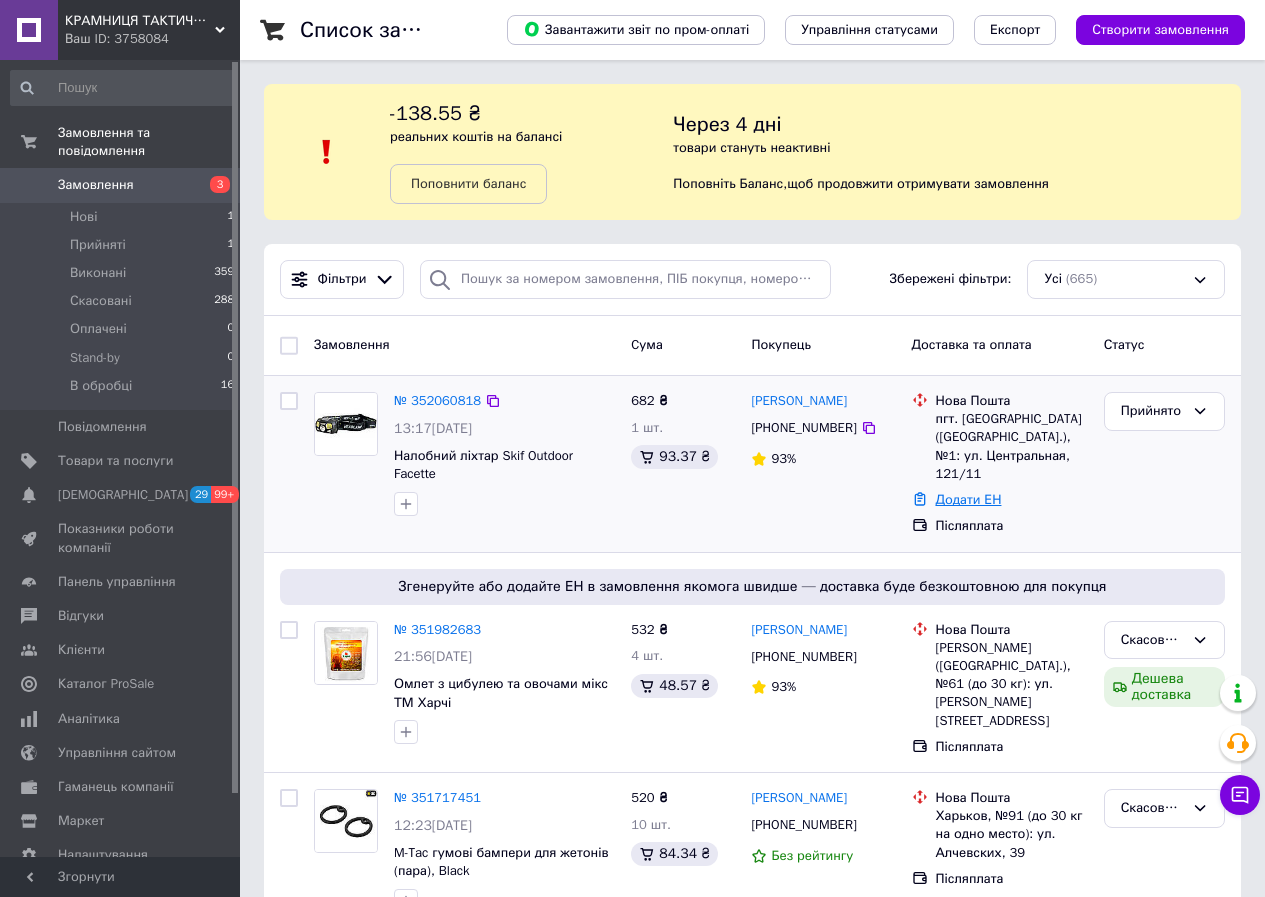 click on "Додати ЕН" at bounding box center [969, 499] 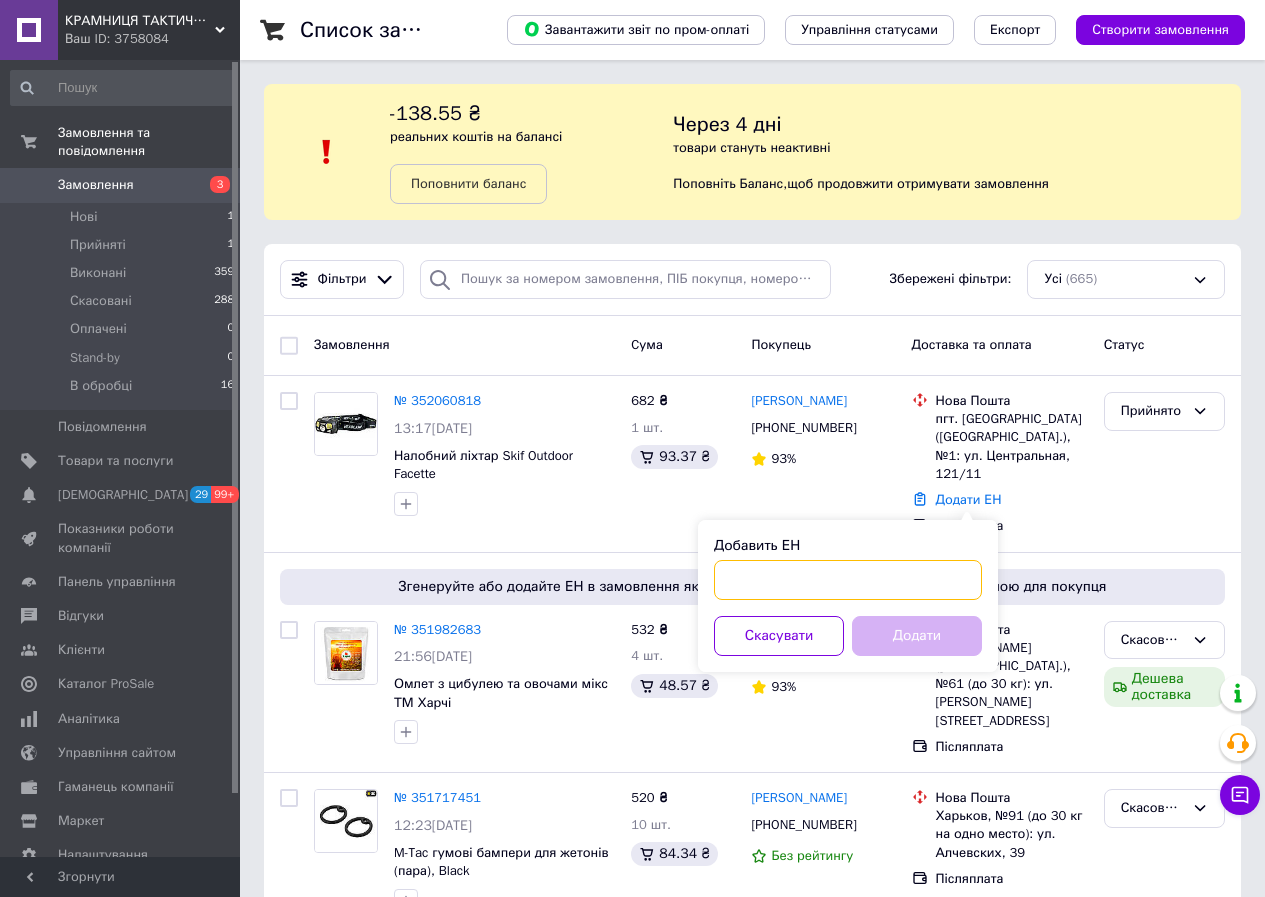 click on "Добавить ЕН" at bounding box center (848, 580) 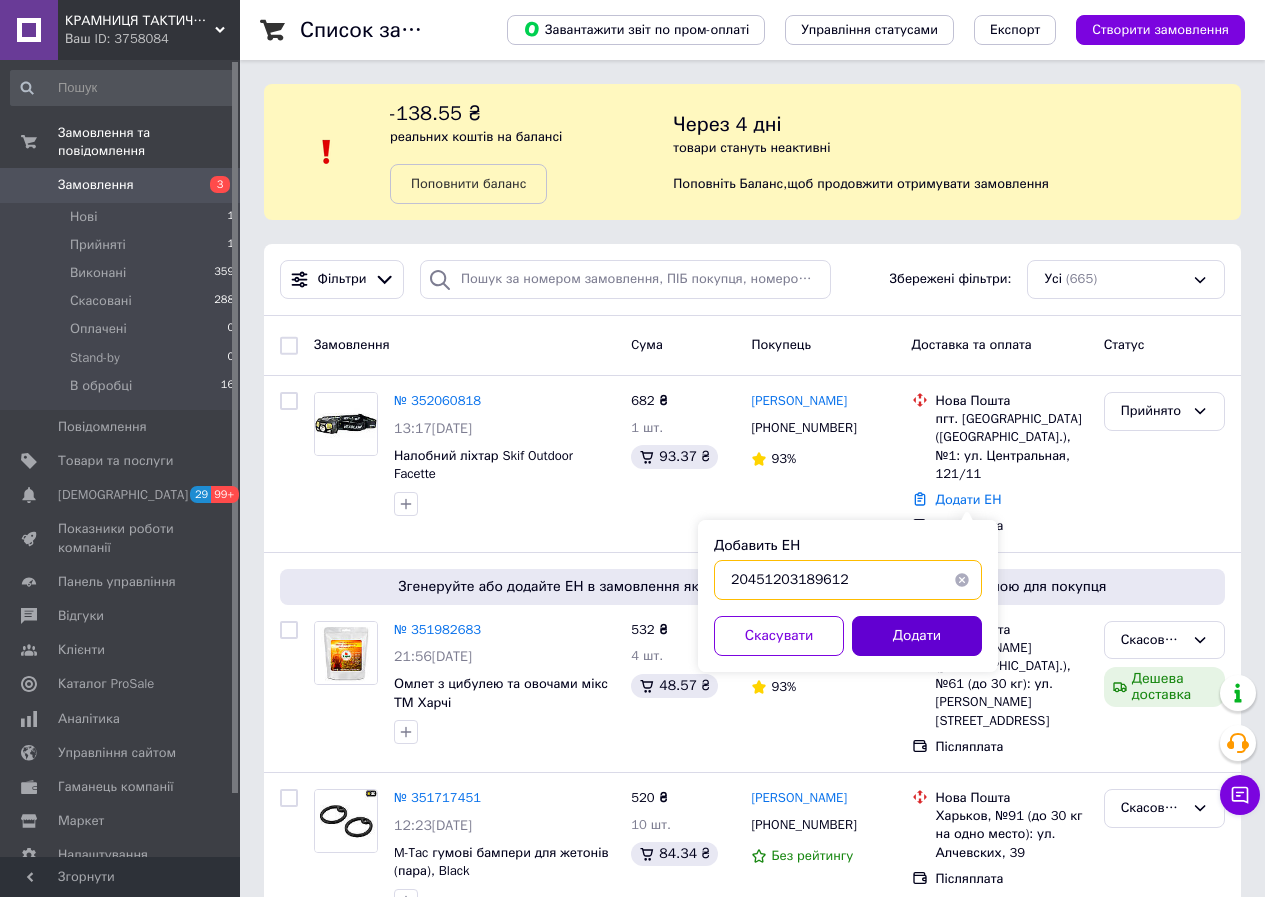 type on "20451203189612" 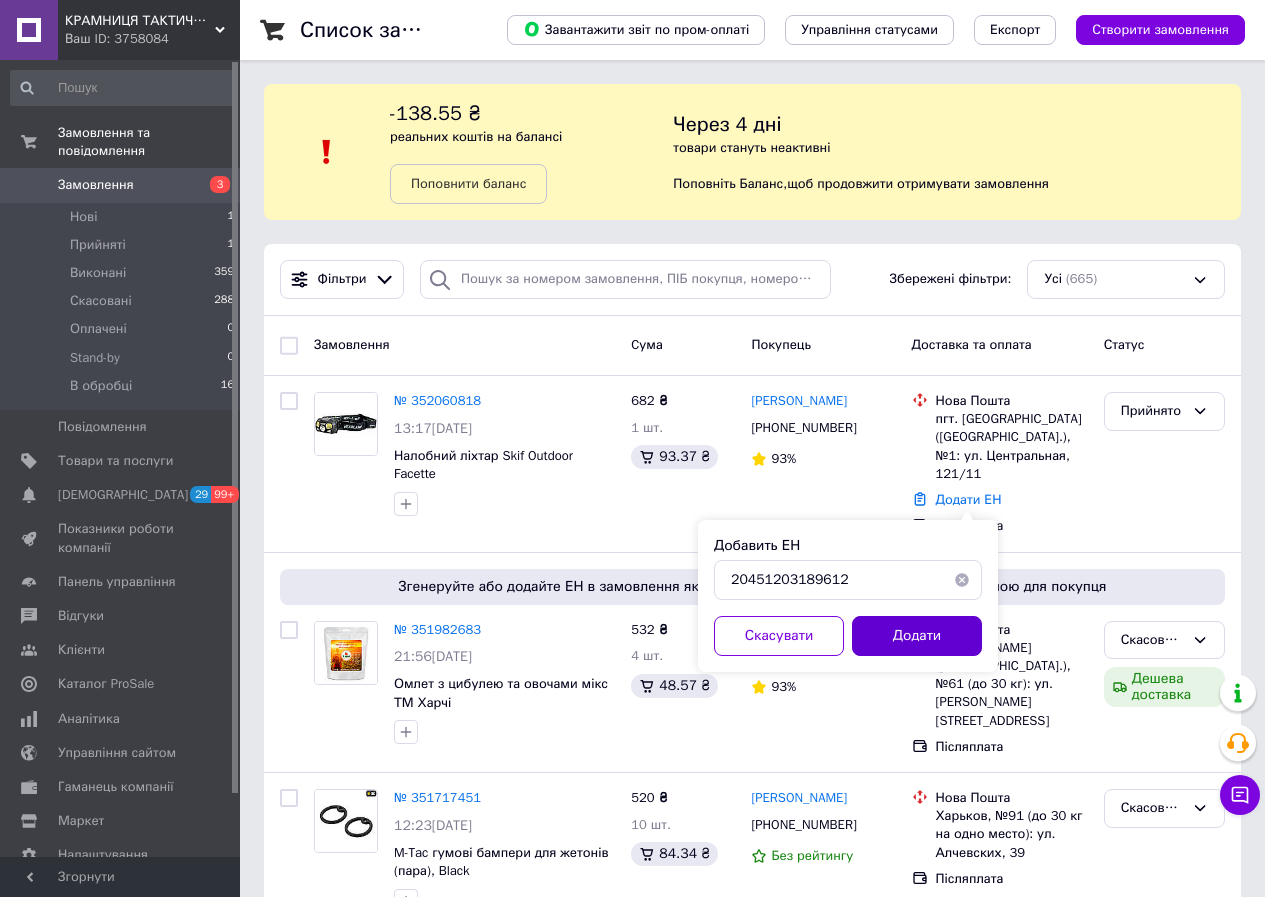 click on "Додати" at bounding box center (917, 636) 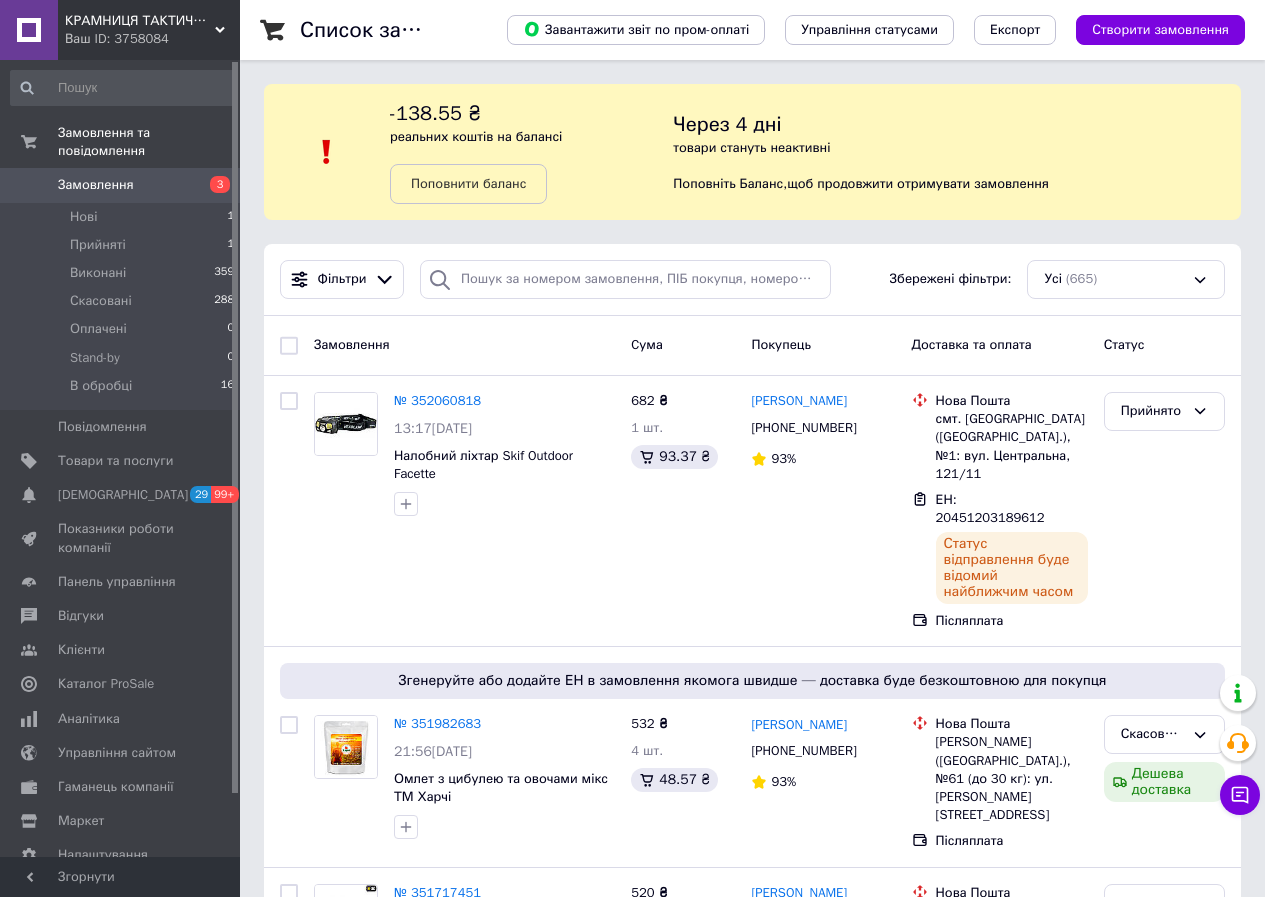 click 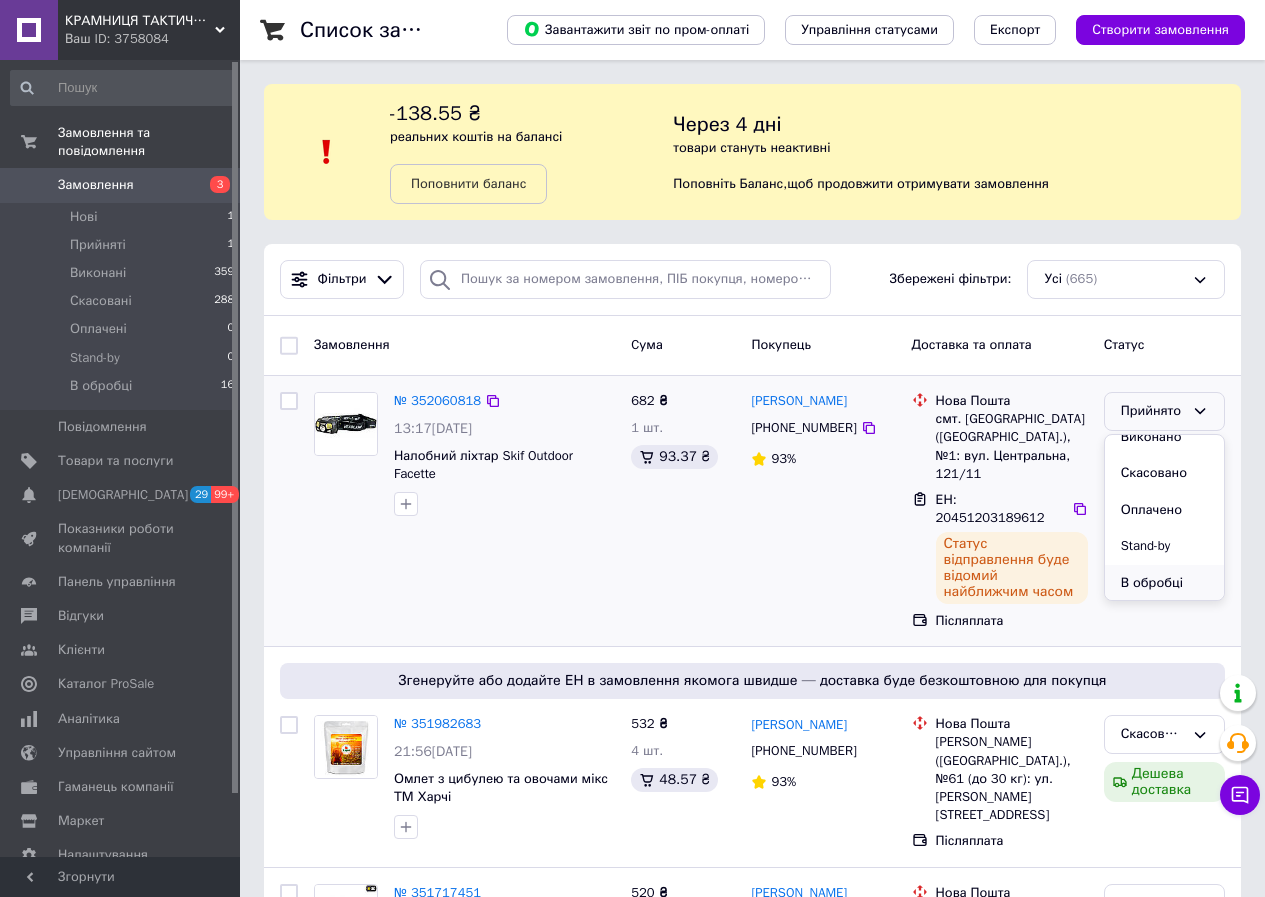 scroll, scrollTop: 17, scrollLeft: 0, axis: vertical 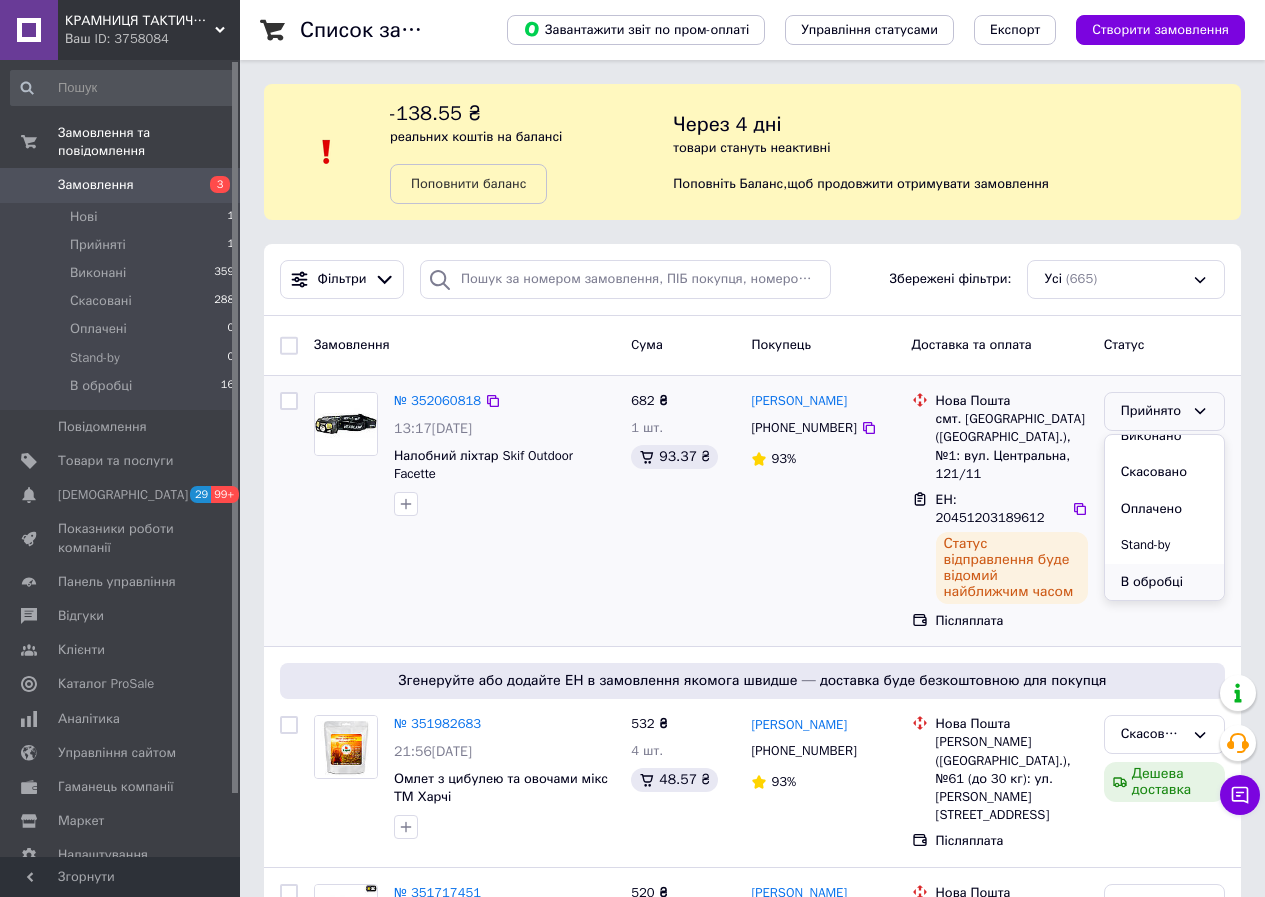 click on "В обробці" at bounding box center [1164, 582] 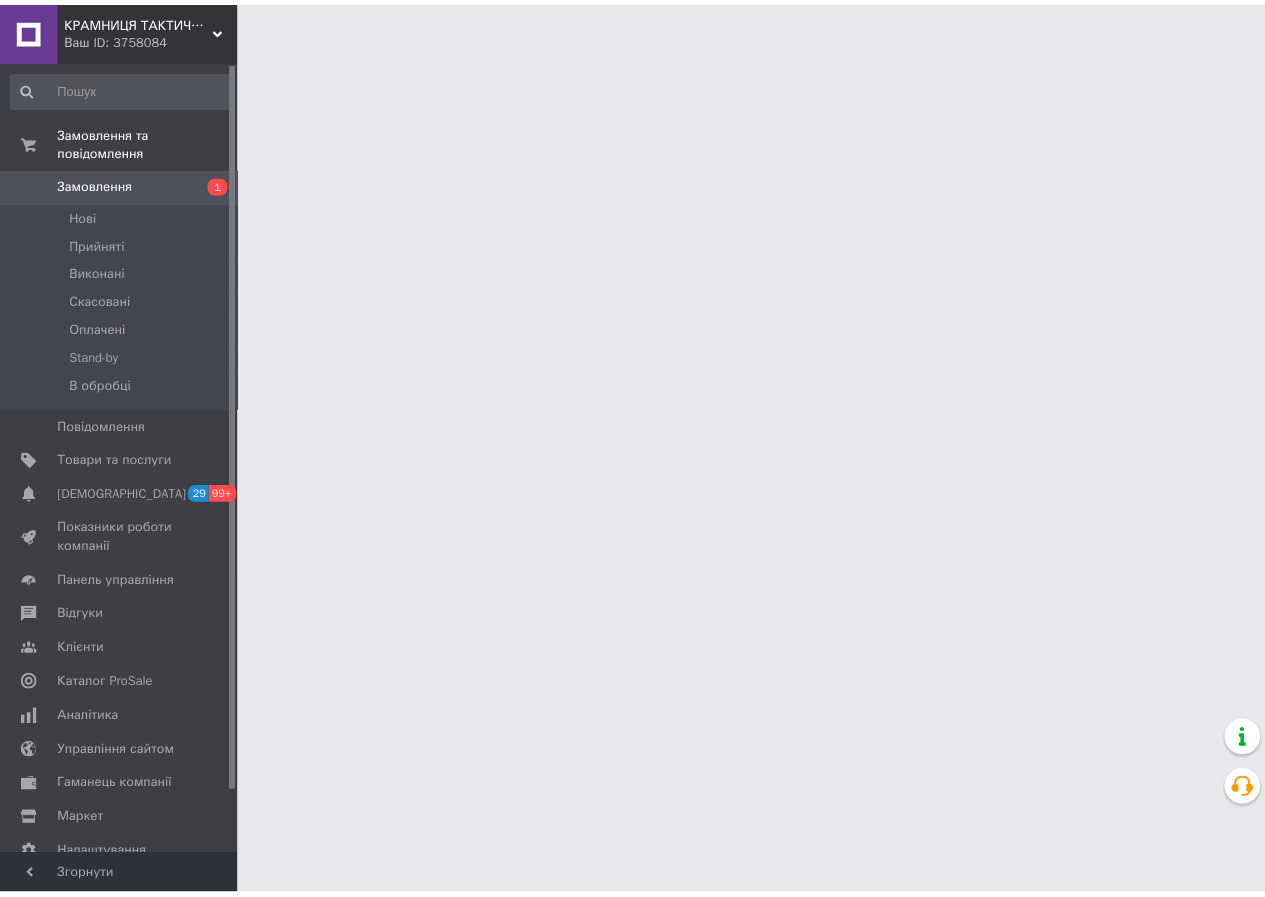 scroll, scrollTop: 0, scrollLeft: 0, axis: both 